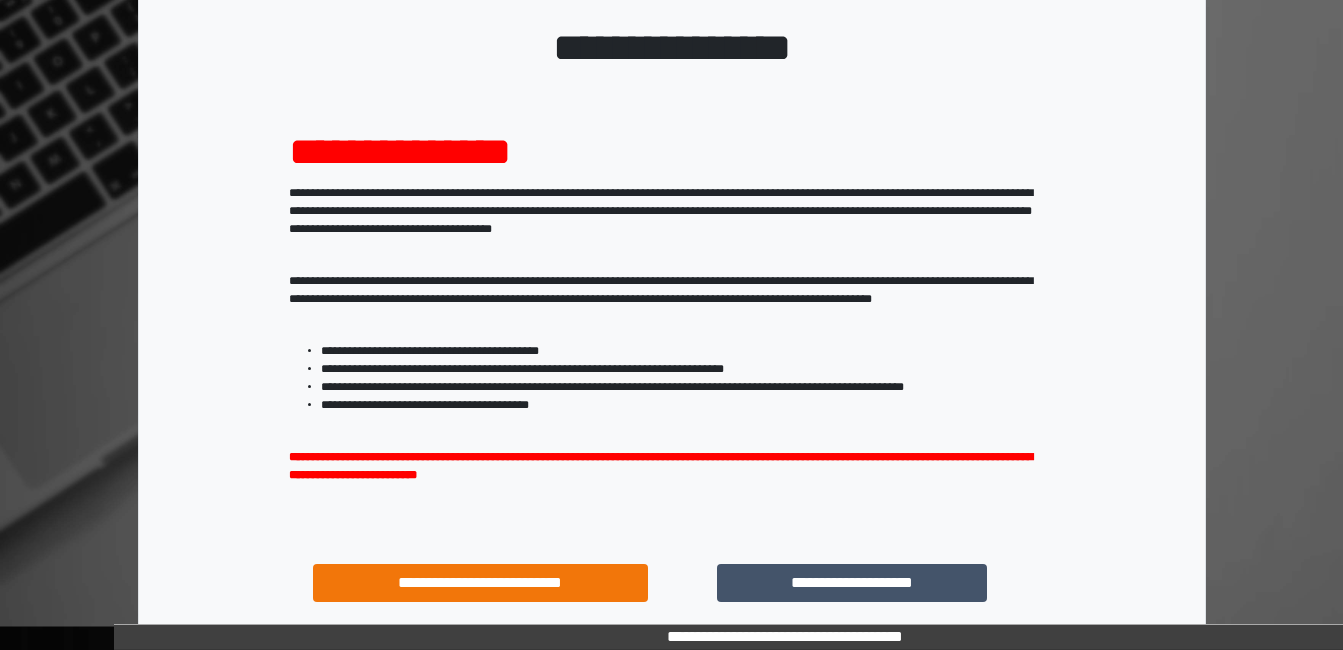 scroll, scrollTop: 278, scrollLeft: 0, axis: vertical 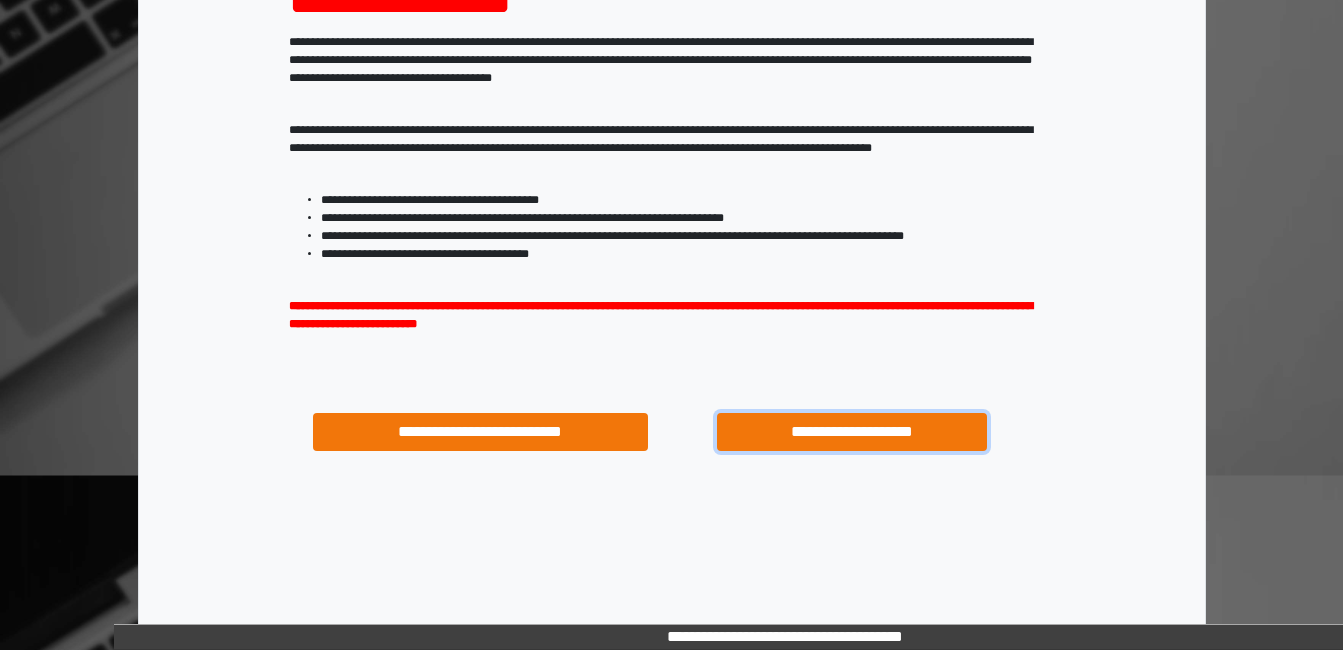 drag, startPoint x: 881, startPoint y: 431, endPoint x: 883, endPoint y: 400, distance: 31.06445 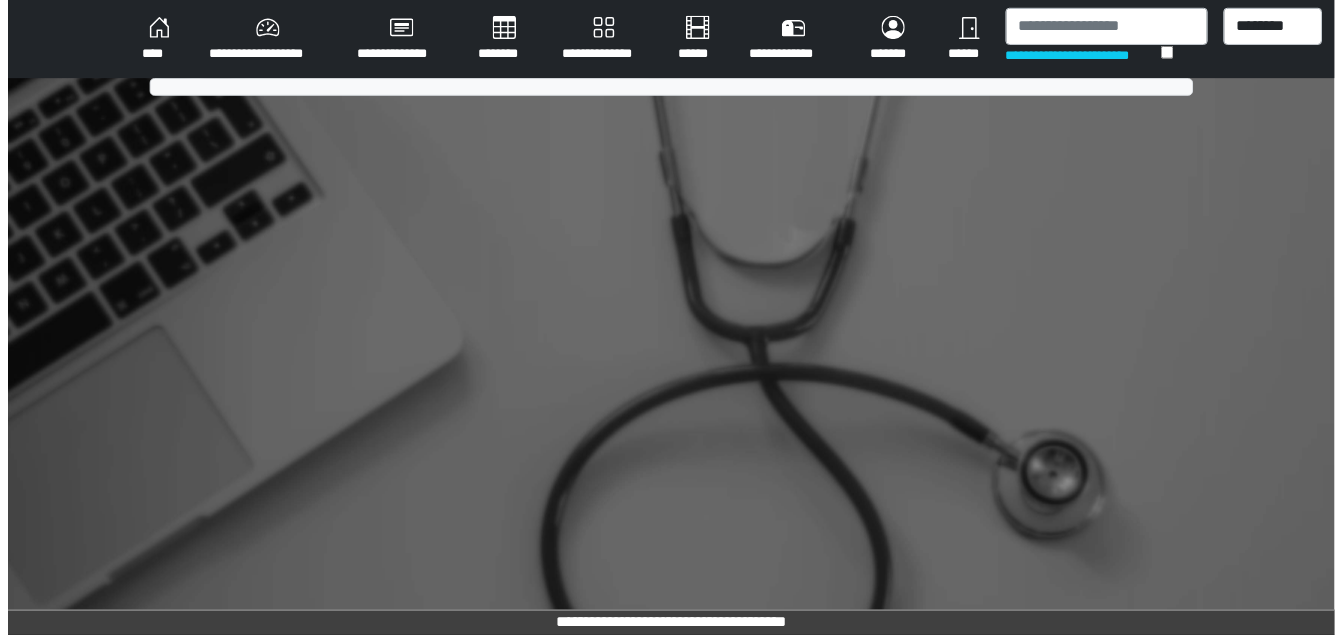 scroll, scrollTop: 0, scrollLeft: 0, axis: both 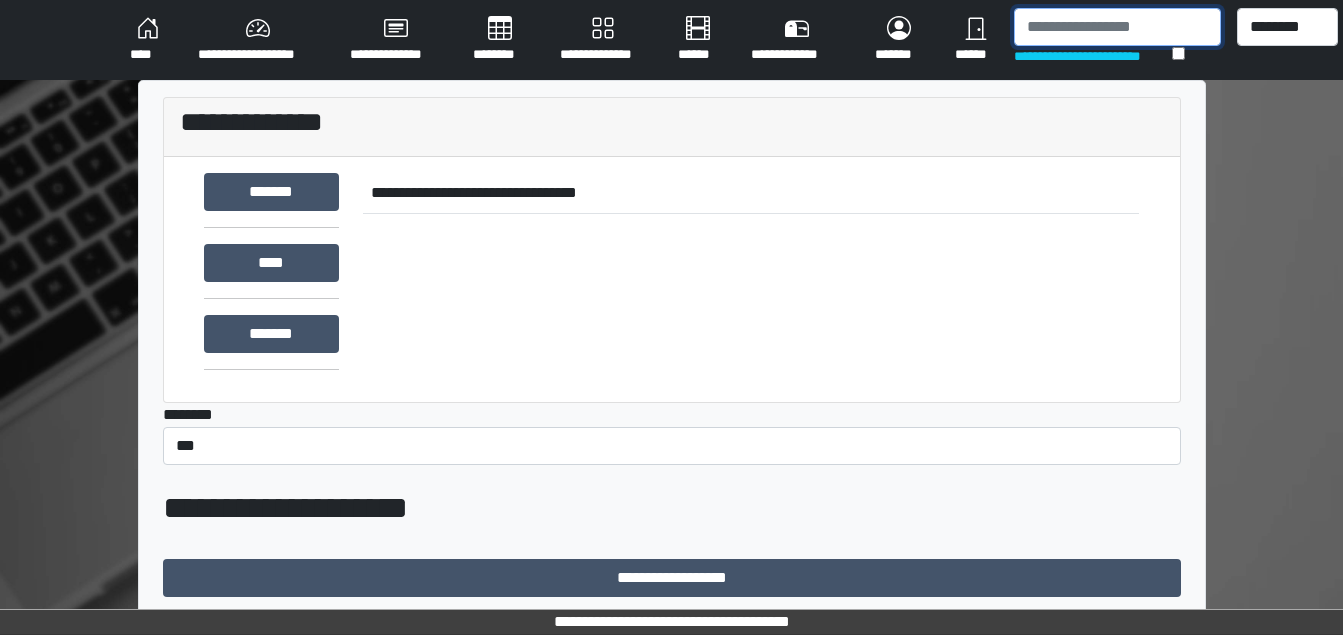 click at bounding box center [1117, 27] 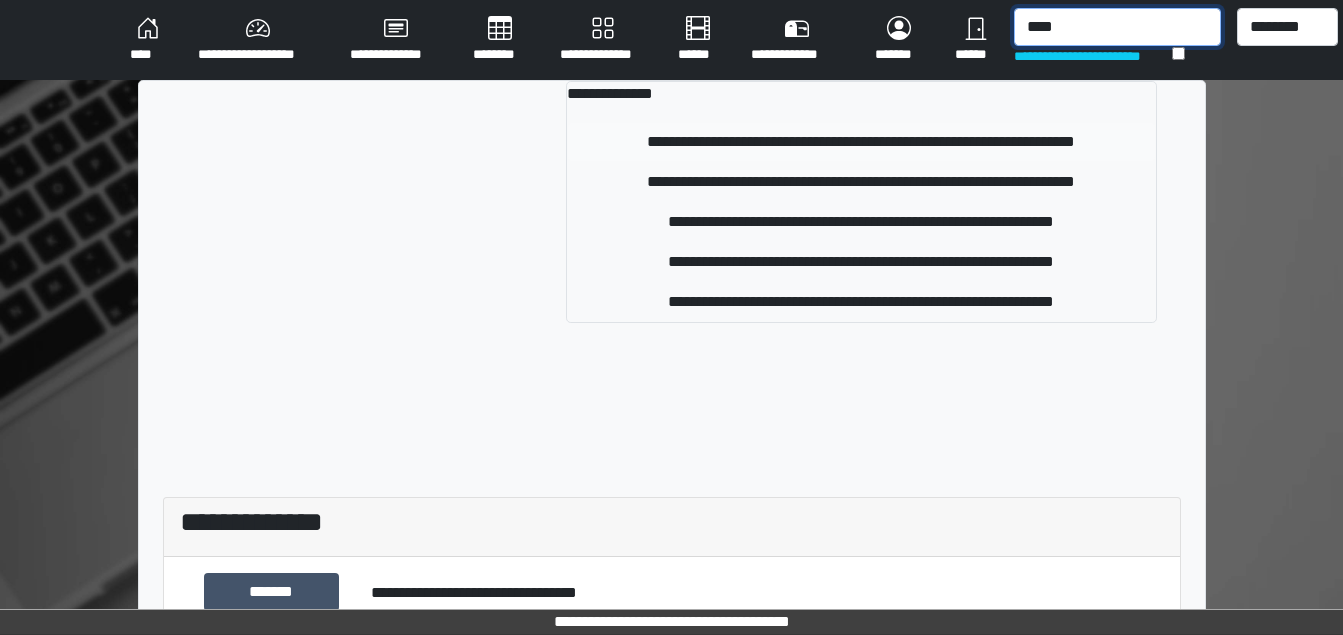 type on "****" 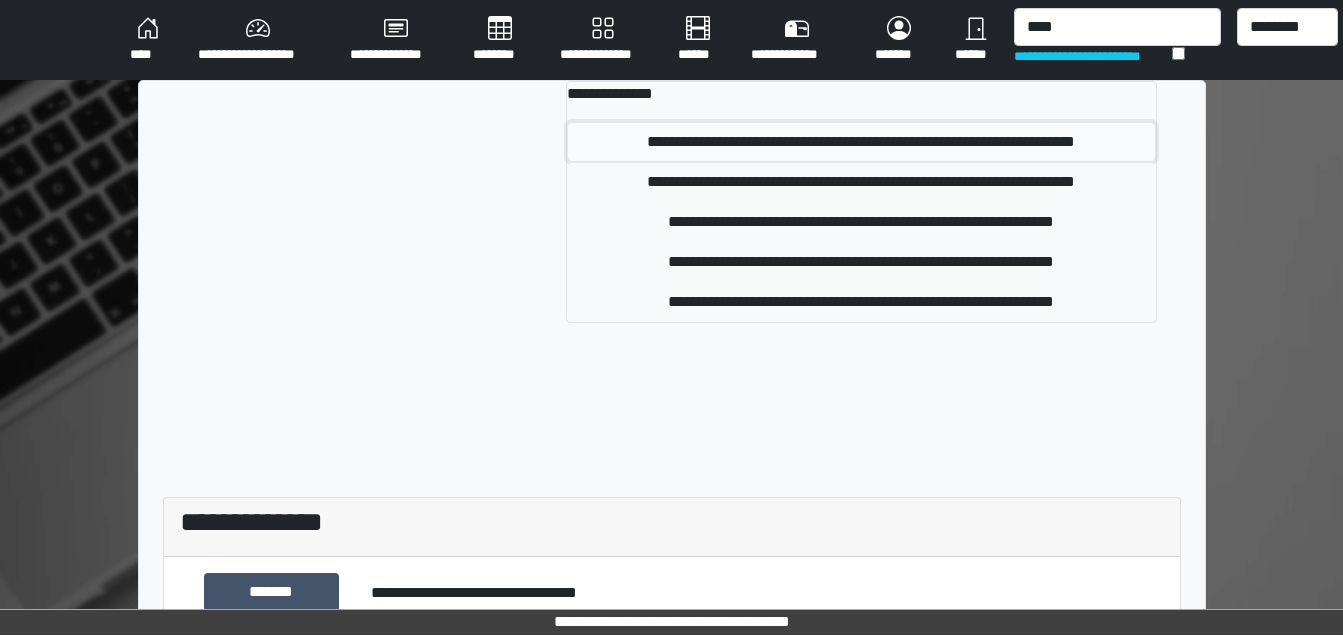 click on "**********" at bounding box center [861, 142] 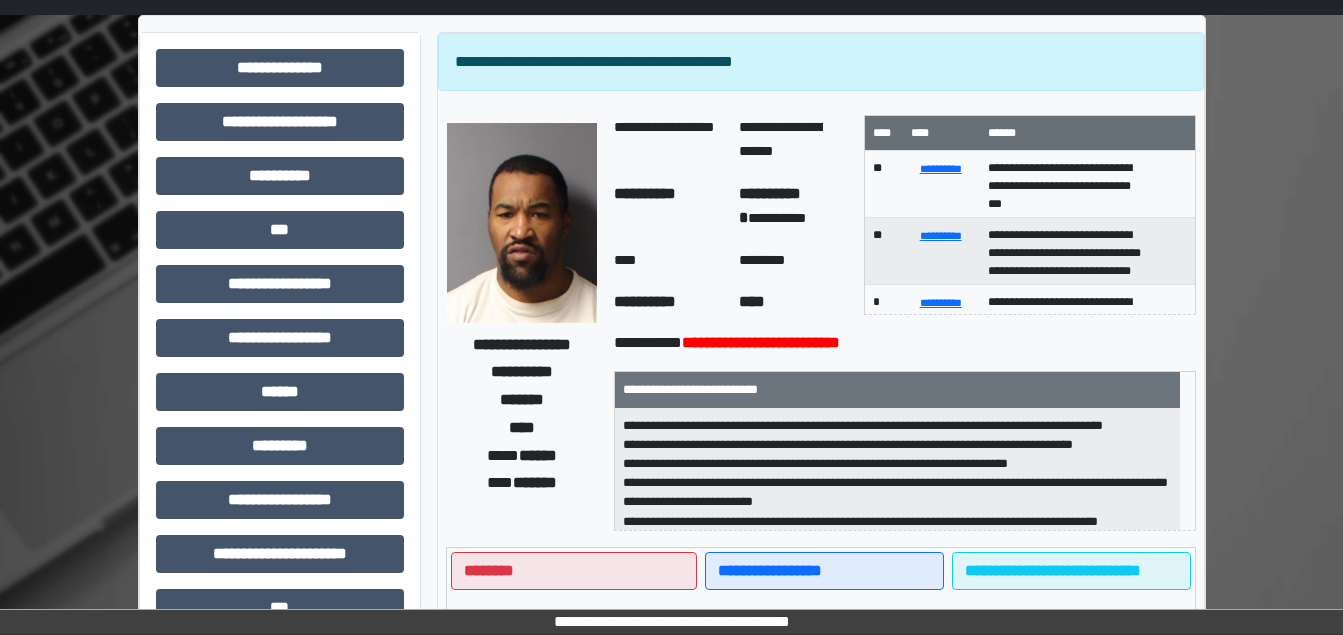 scroll, scrollTop: 100, scrollLeft: 0, axis: vertical 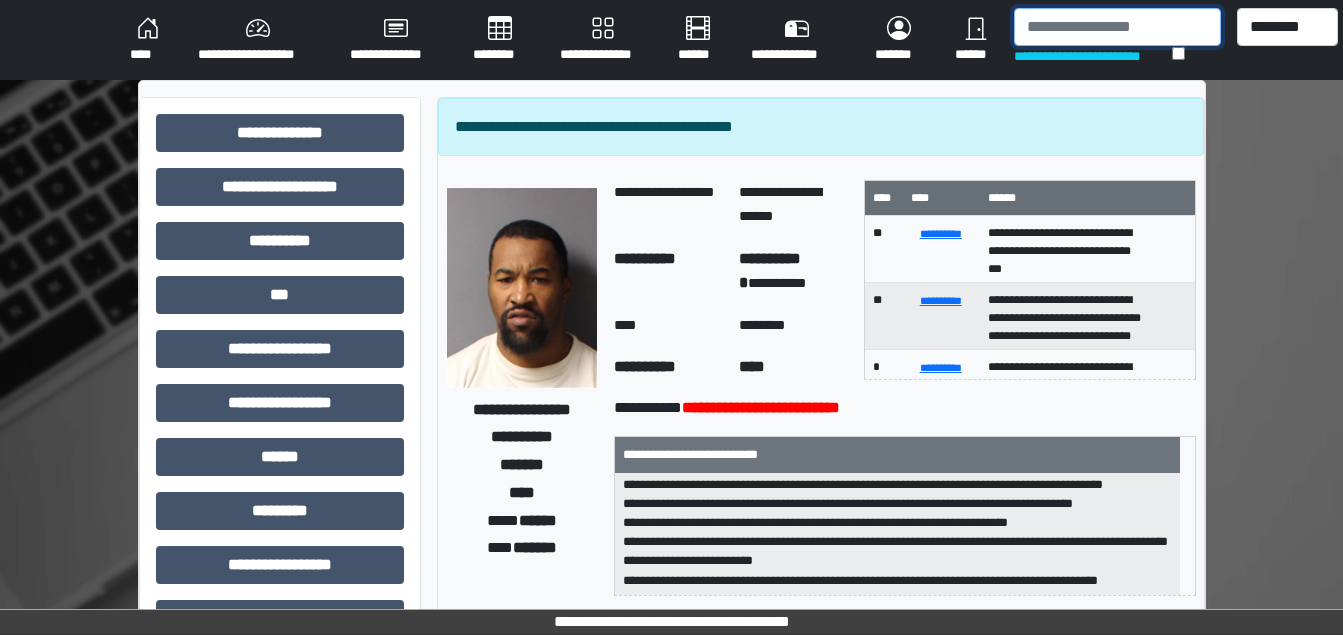 click at bounding box center (1117, 27) 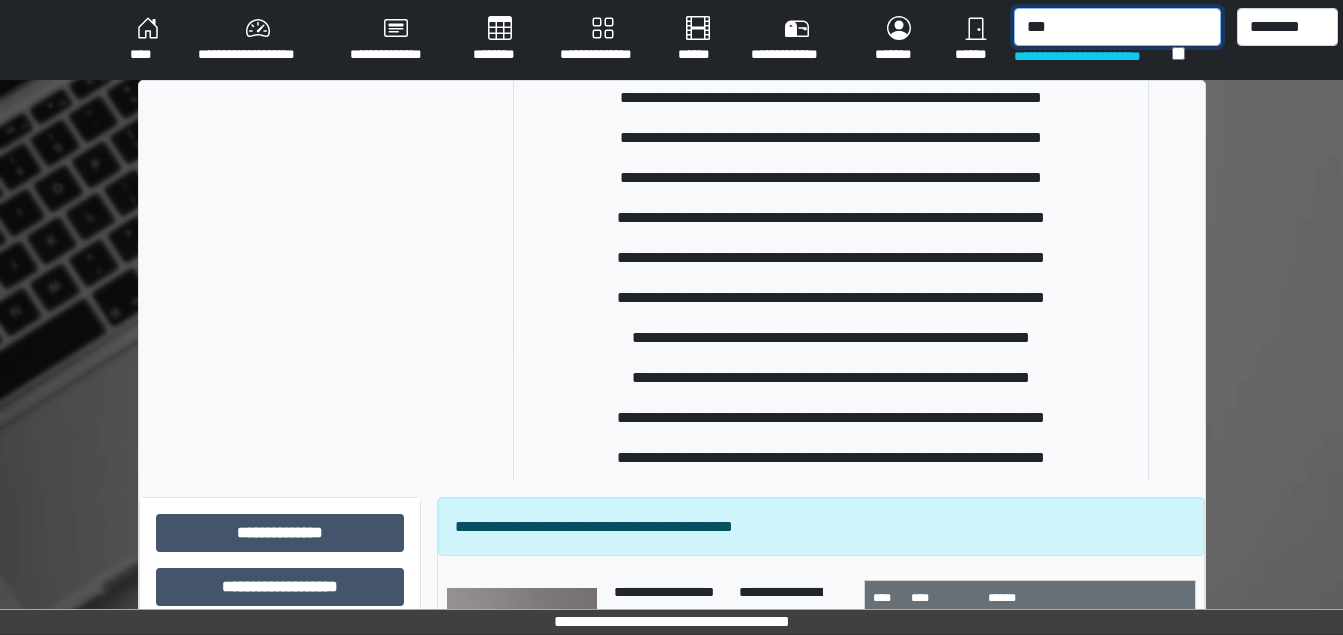 scroll, scrollTop: 400, scrollLeft: 0, axis: vertical 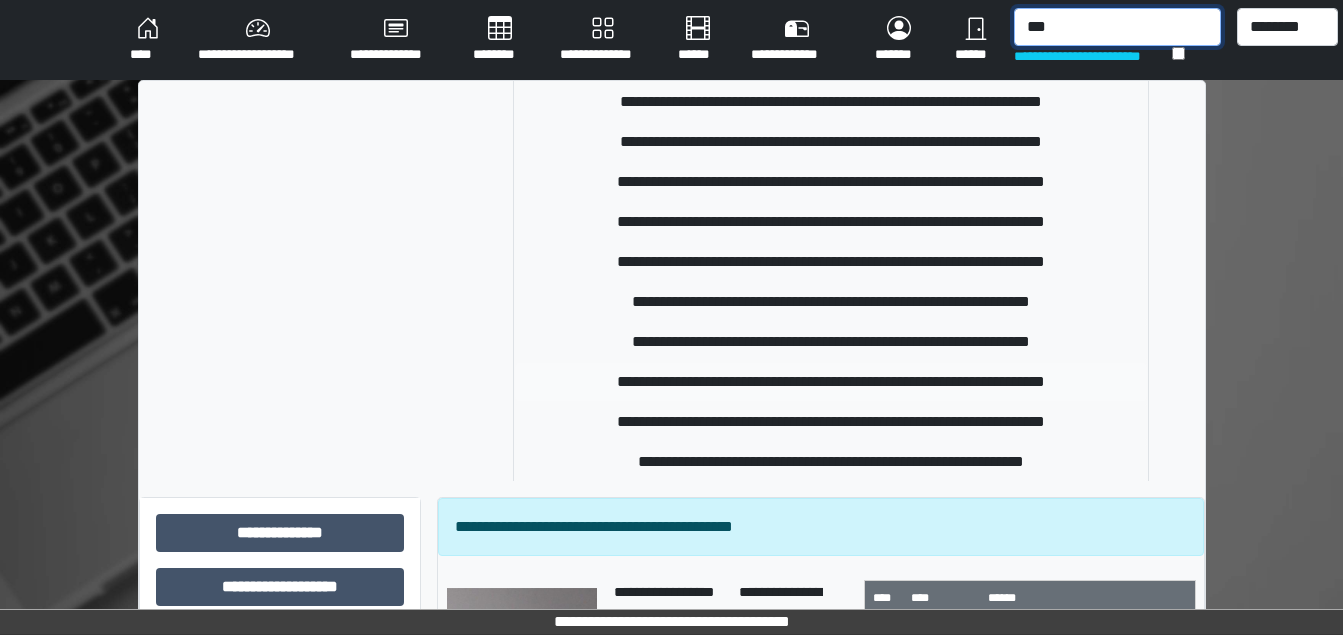 type on "***" 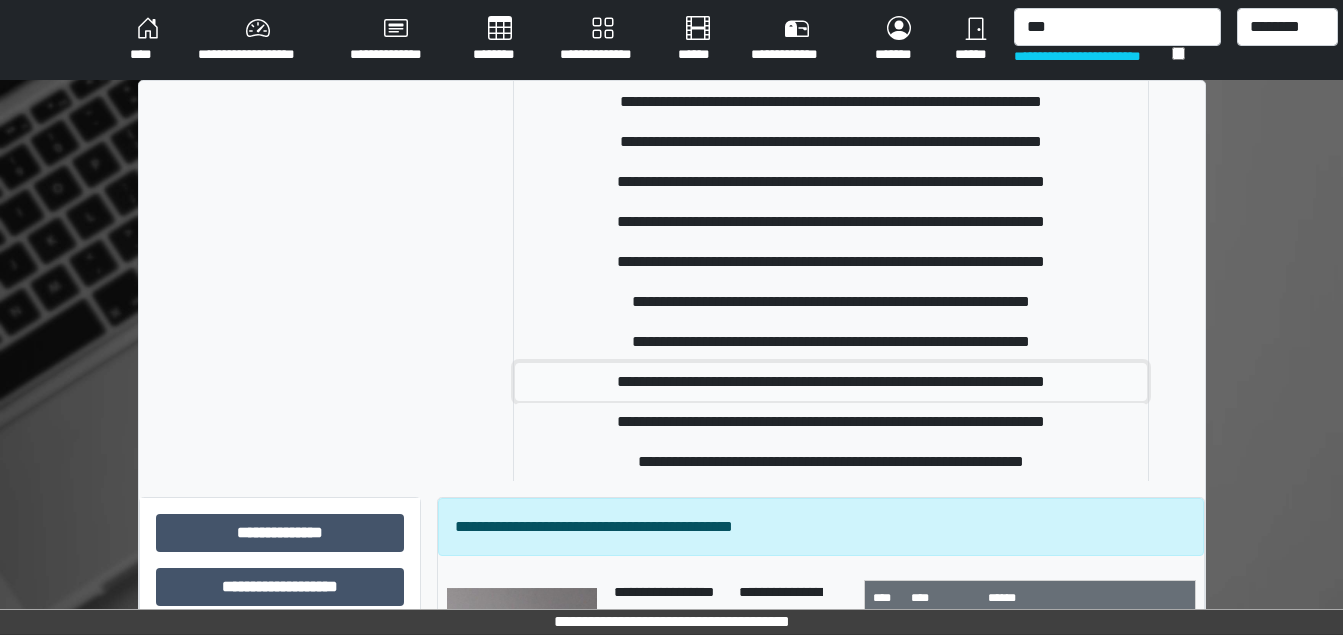 click on "**********" at bounding box center [831, 382] 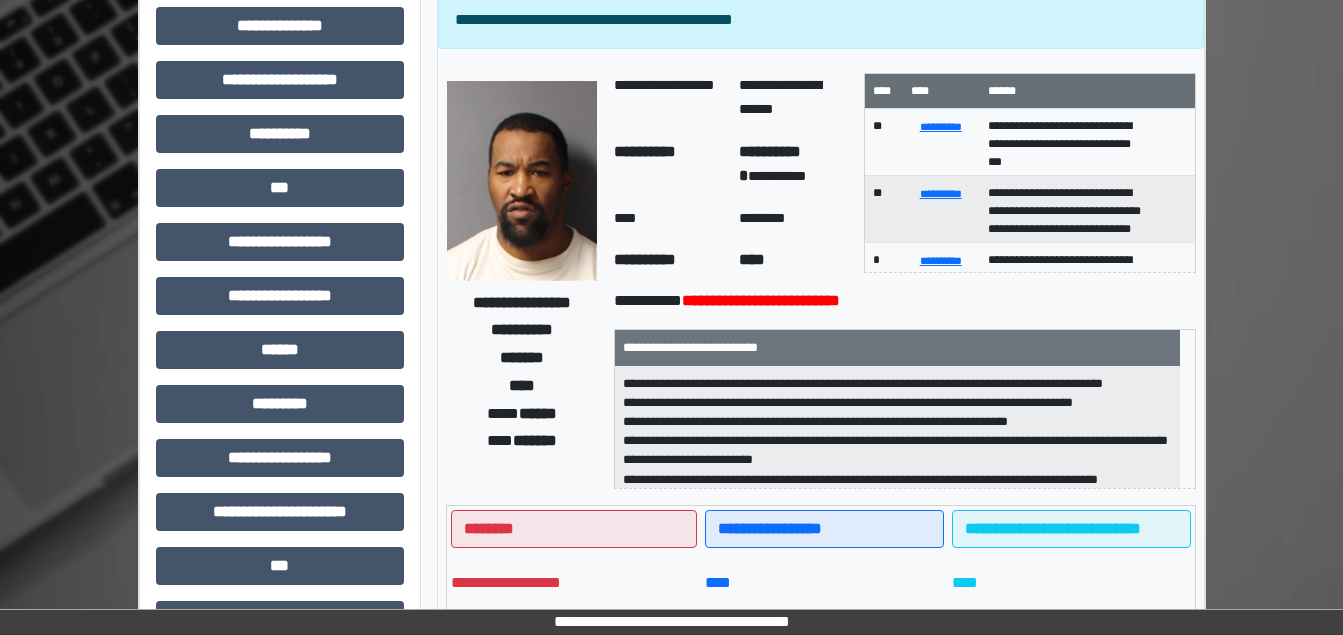 scroll, scrollTop: 300, scrollLeft: 0, axis: vertical 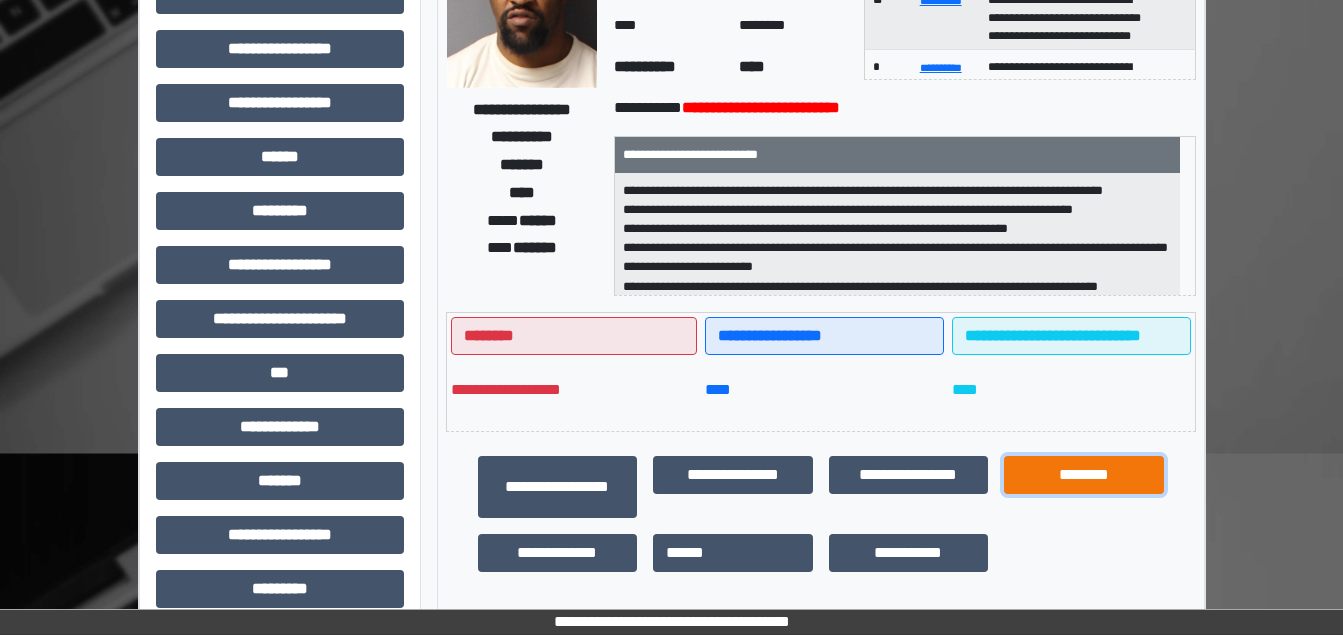 click on "********" at bounding box center (1084, 475) 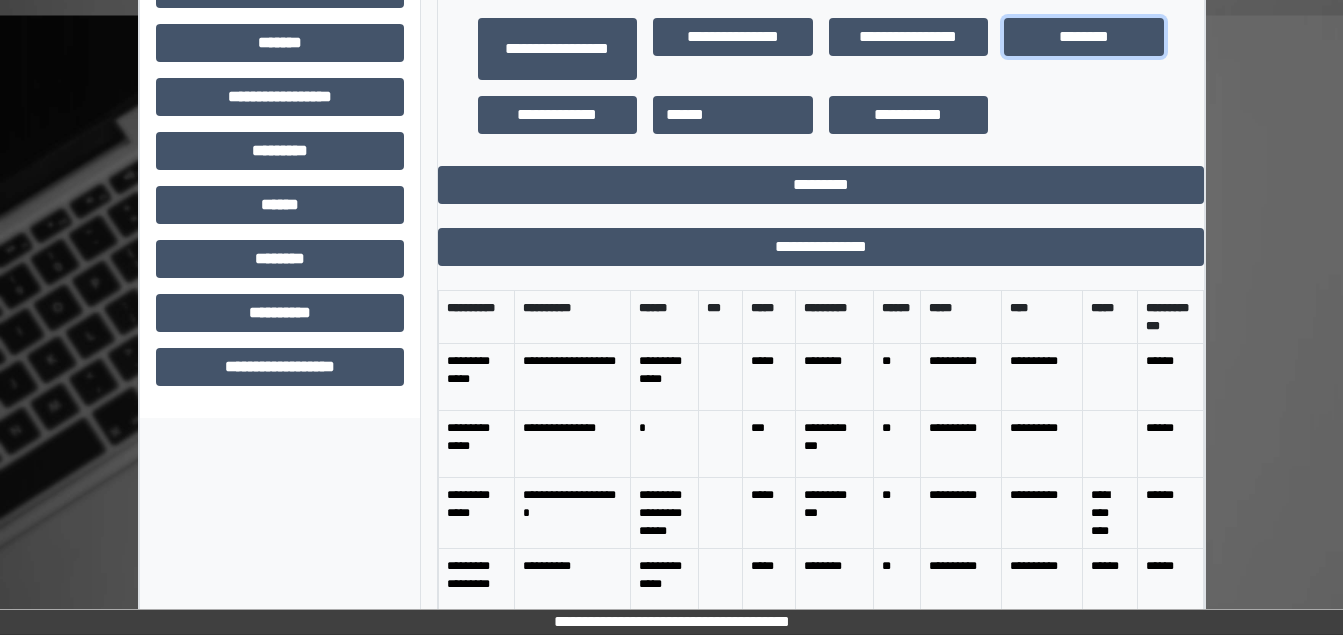 scroll, scrollTop: 739, scrollLeft: 0, axis: vertical 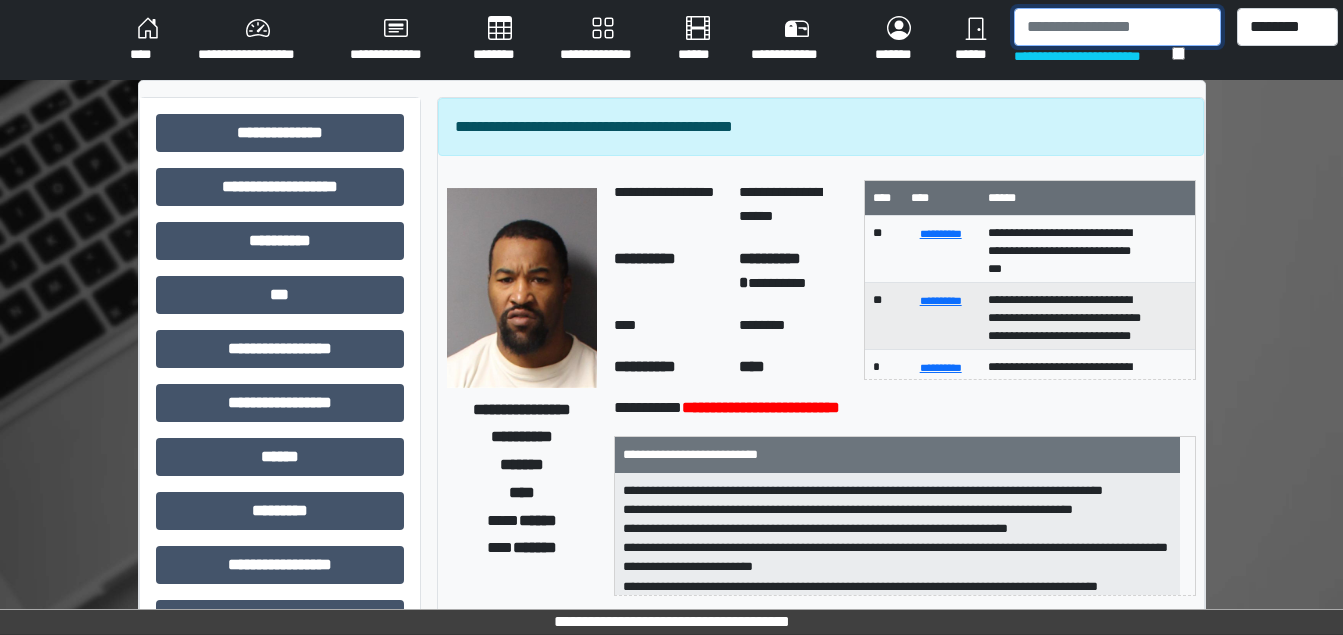 click at bounding box center [1117, 27] 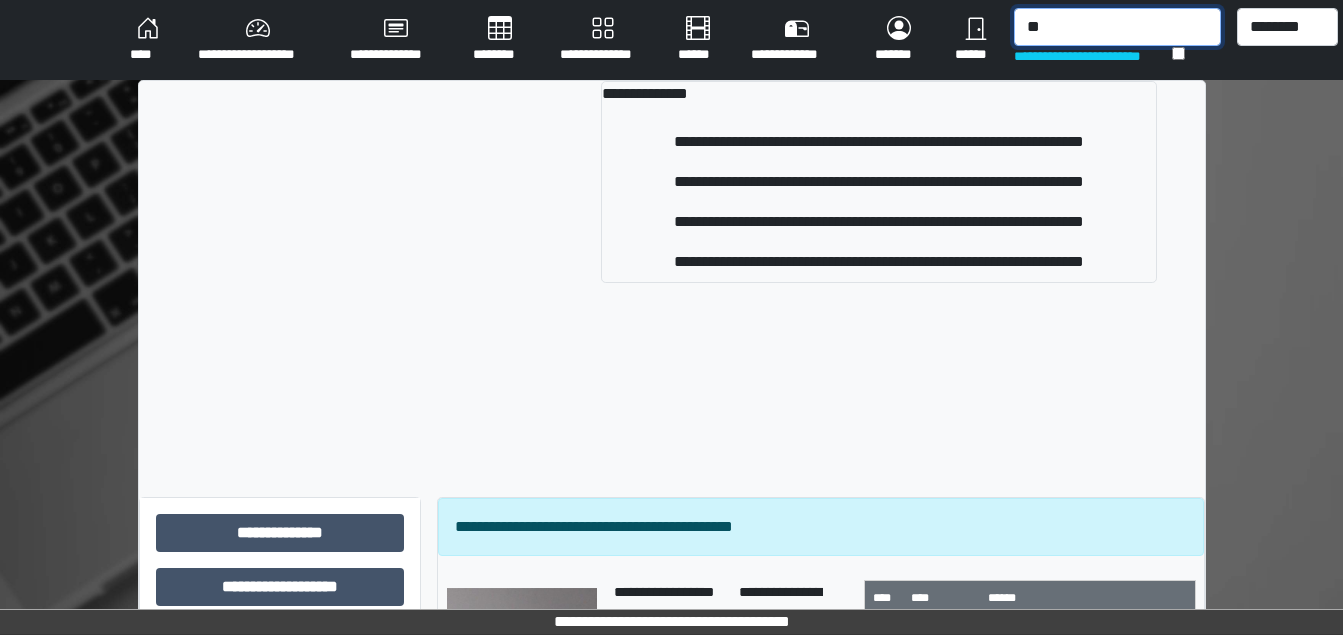 type on "*" 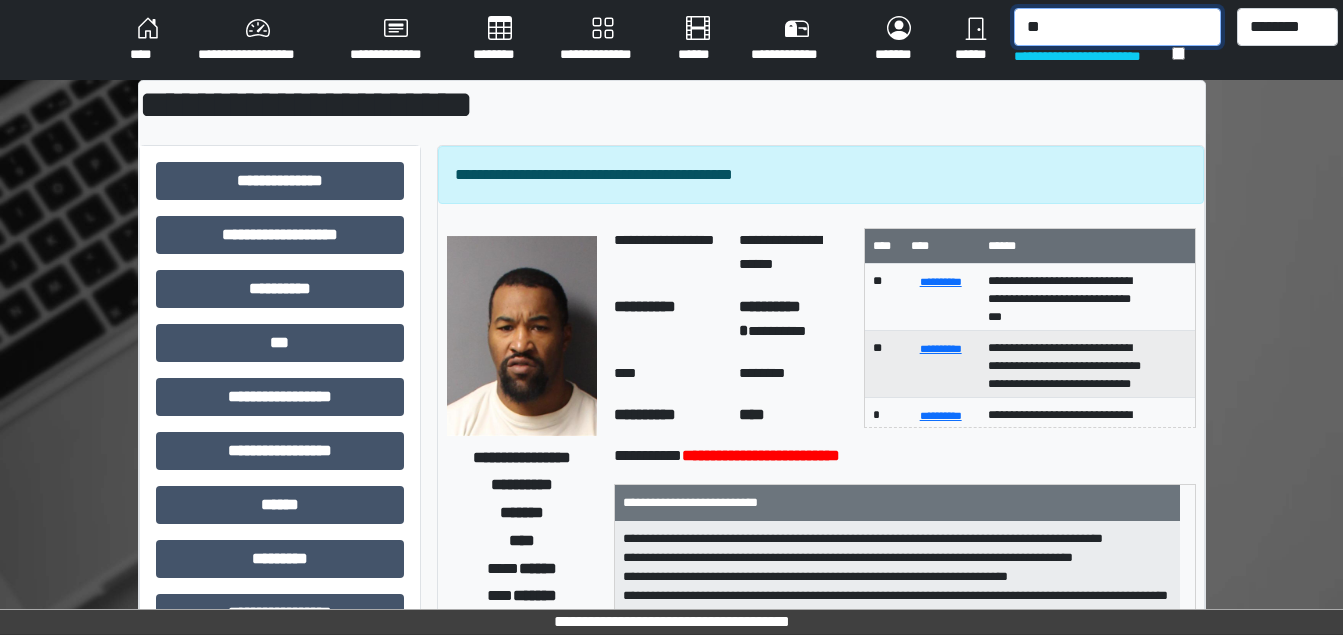 type on "*" 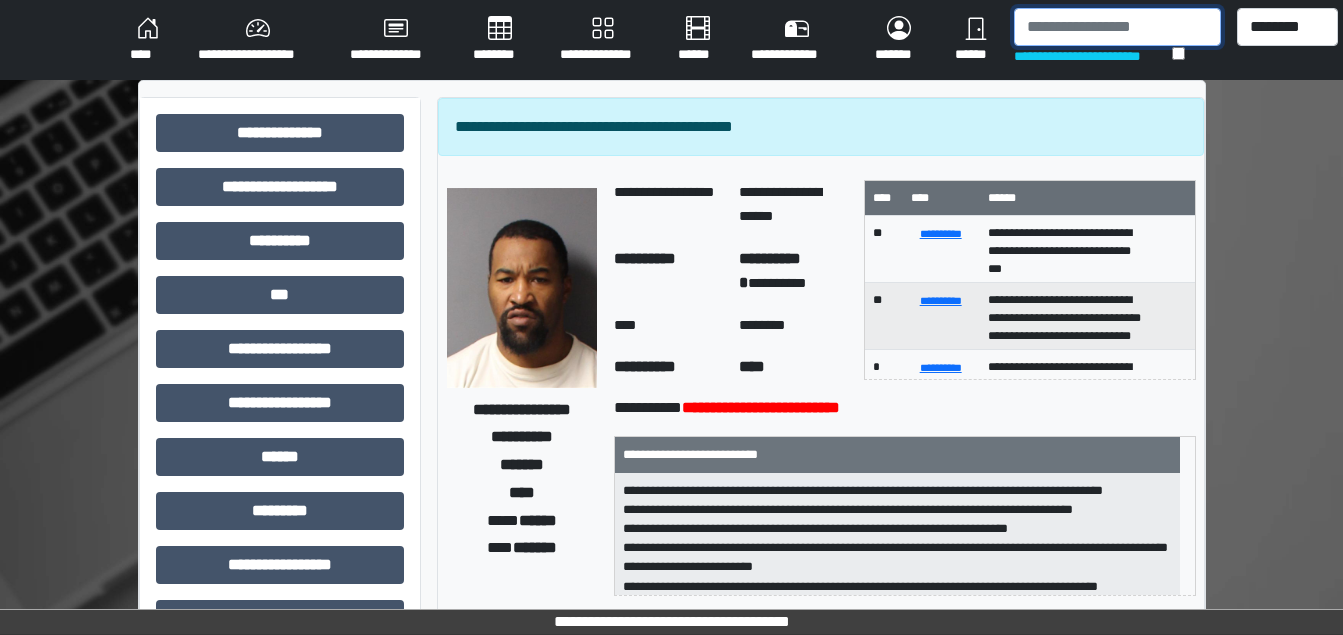 click at bounding box center [1117, 27] 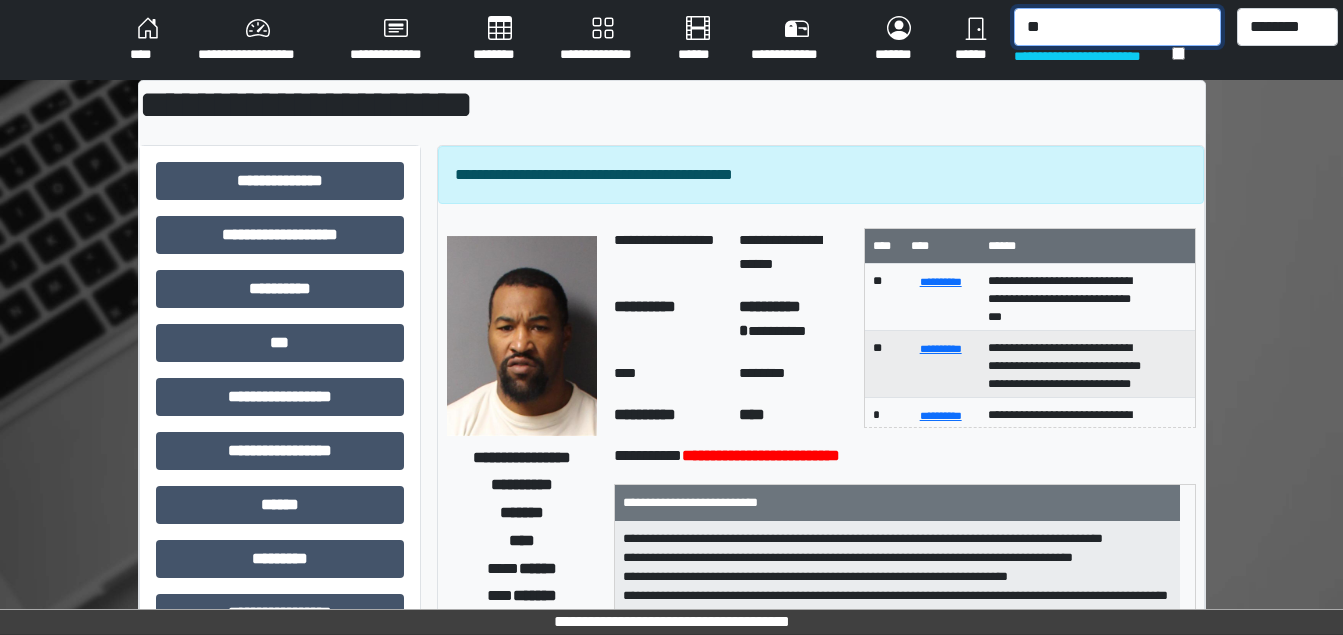 type on "*" 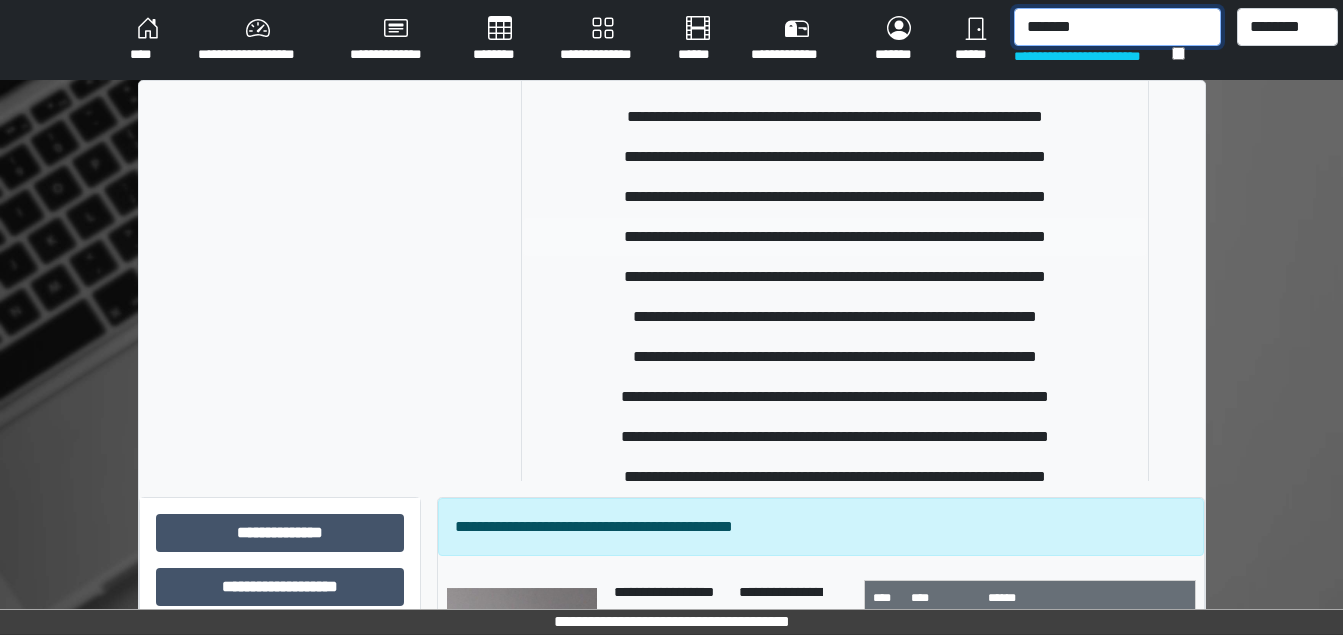 scroll, scrollTop: 500, scrollLeft: 0, axis: vertical 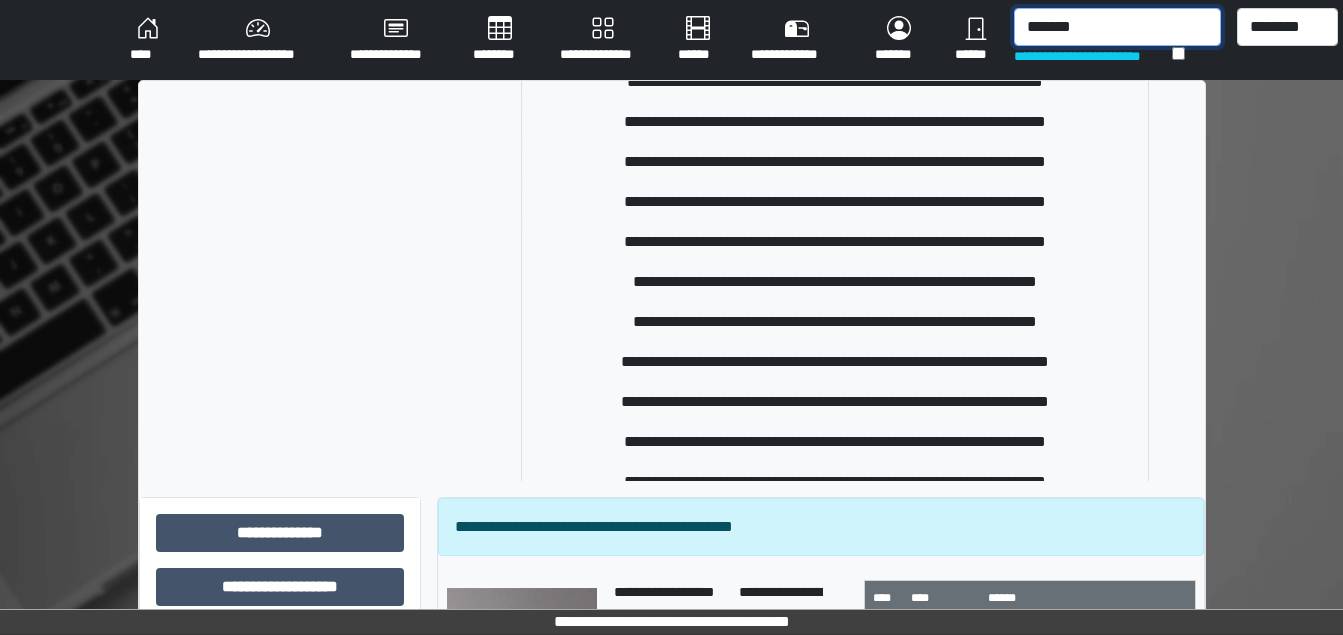 type on "*******" 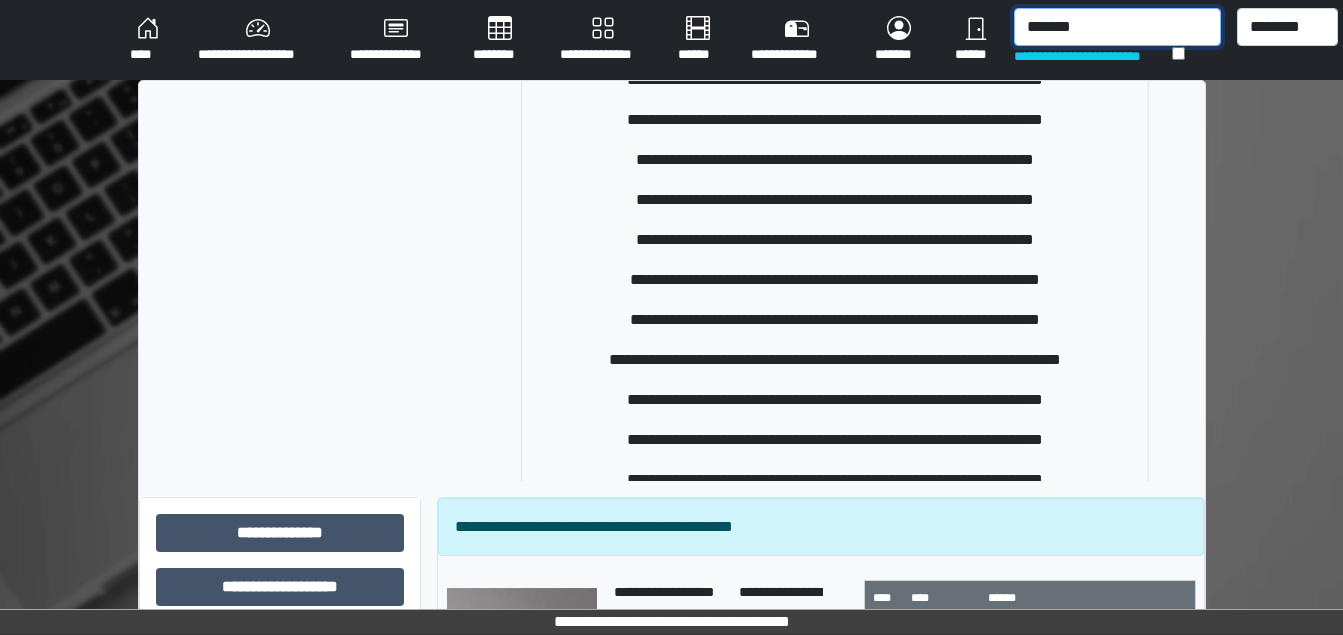 scroll, scrollTop: 100, scrollLeft: 0, axis: vertical 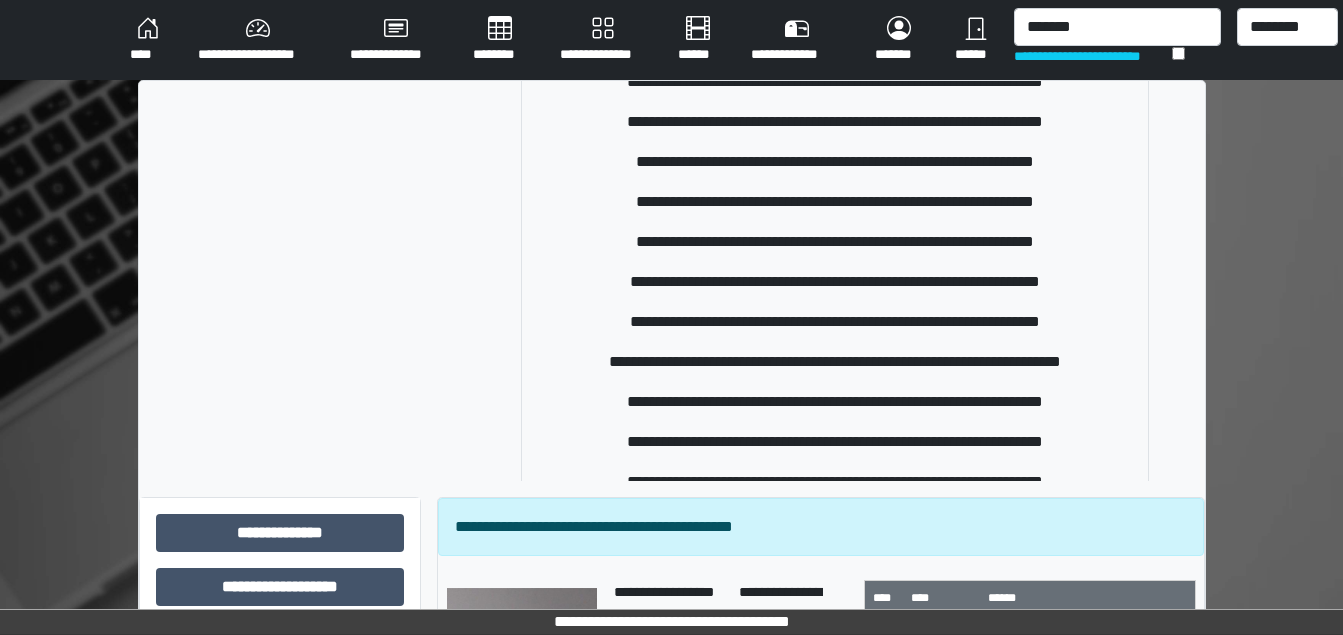 click on "****" at bounding box center [148, 40] 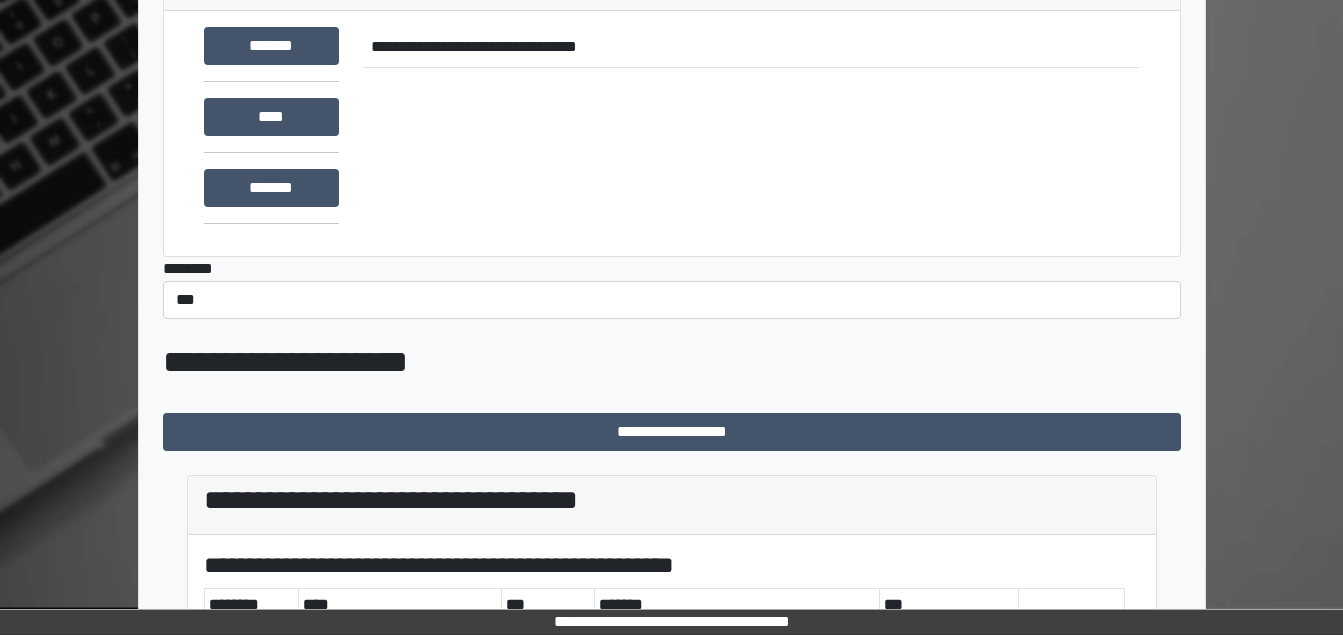 scroll, scrollTop: 397, scrollLeft: 0, axis: vertical 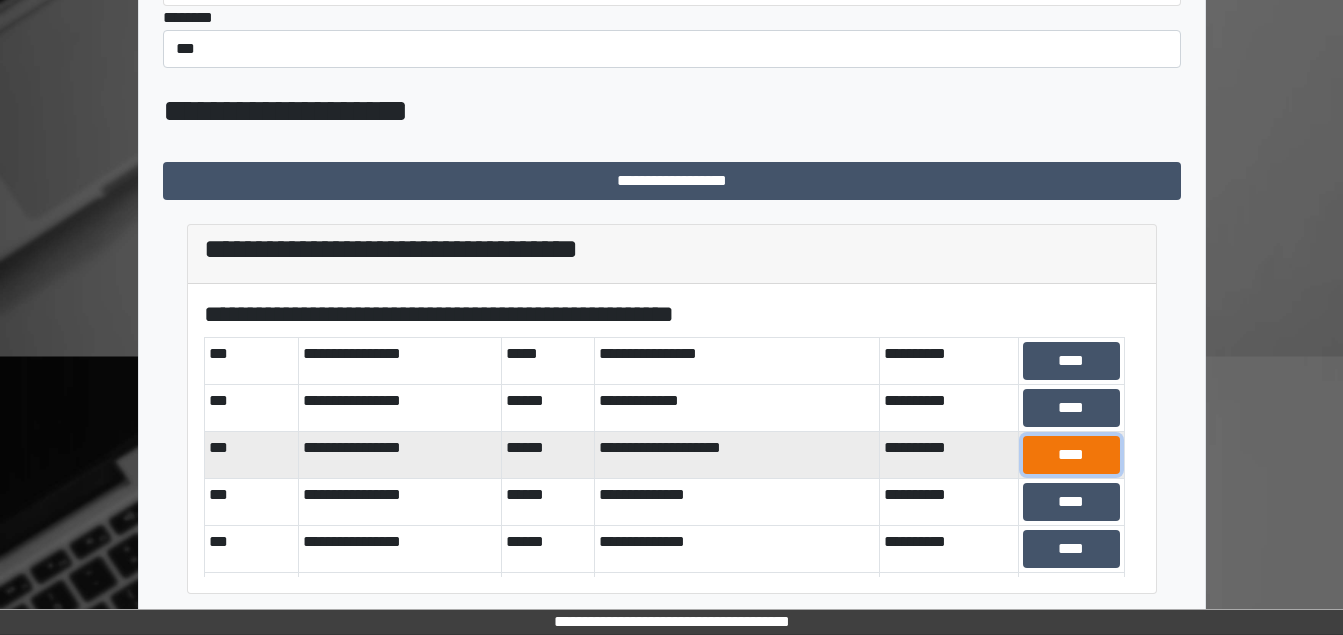 click on "****" at bounding box center [1071, 455] 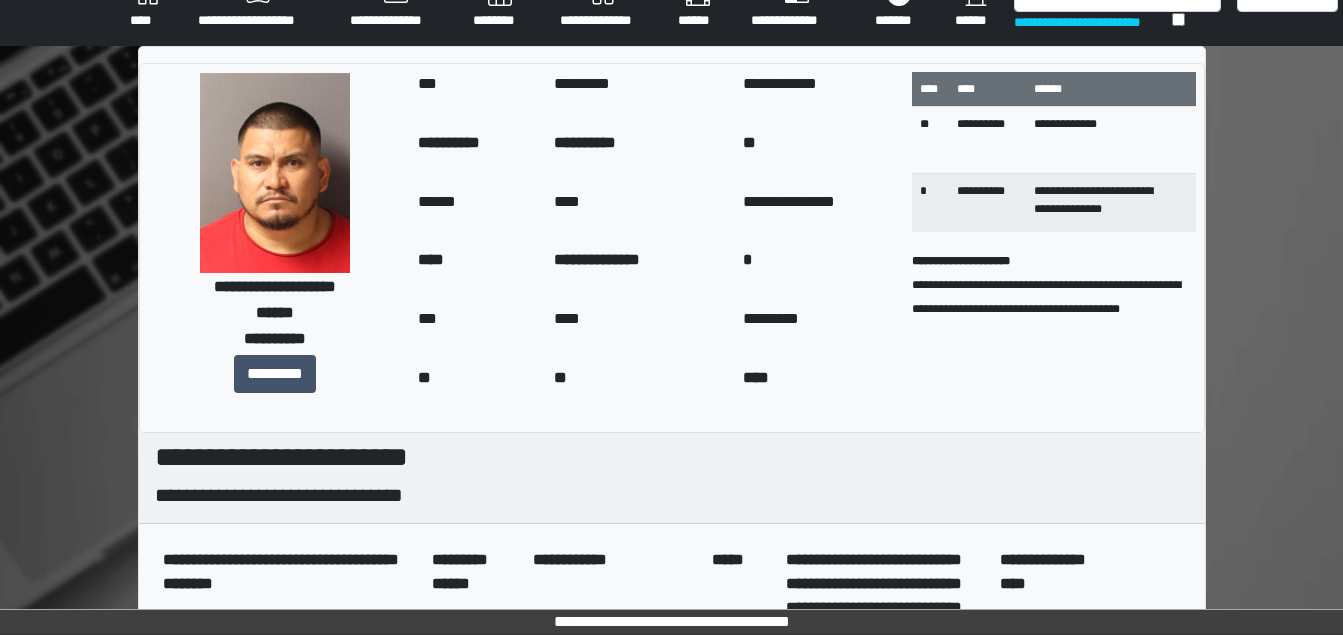 scroll, scrollTop: 0, scrollLeft: 0, axis: both 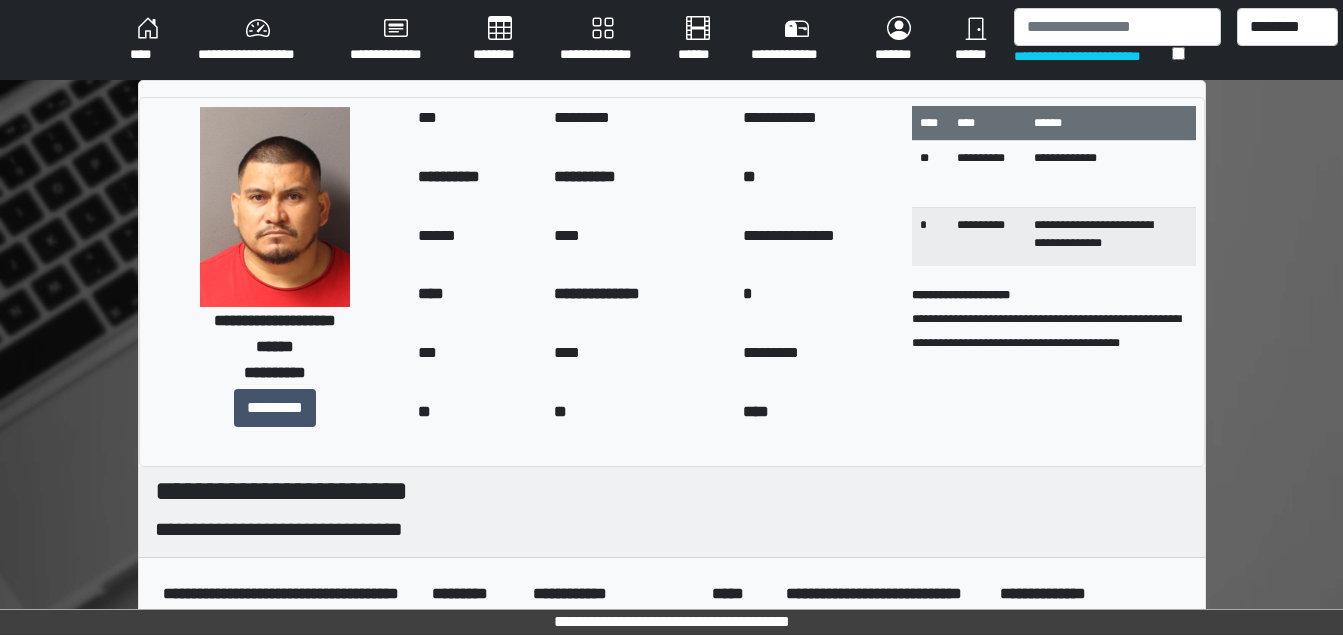 click on "****" at bounding box center (148, 40) 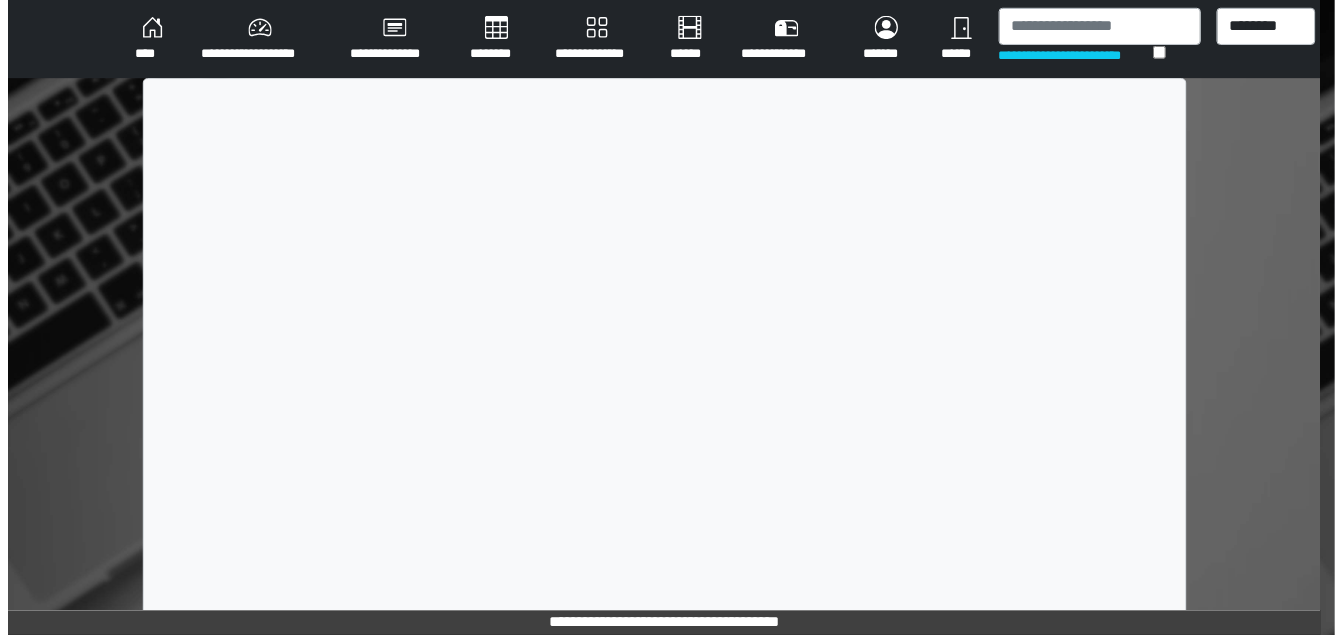 scroll, scrollTop: 0, scrollLeft: 0, axis: both 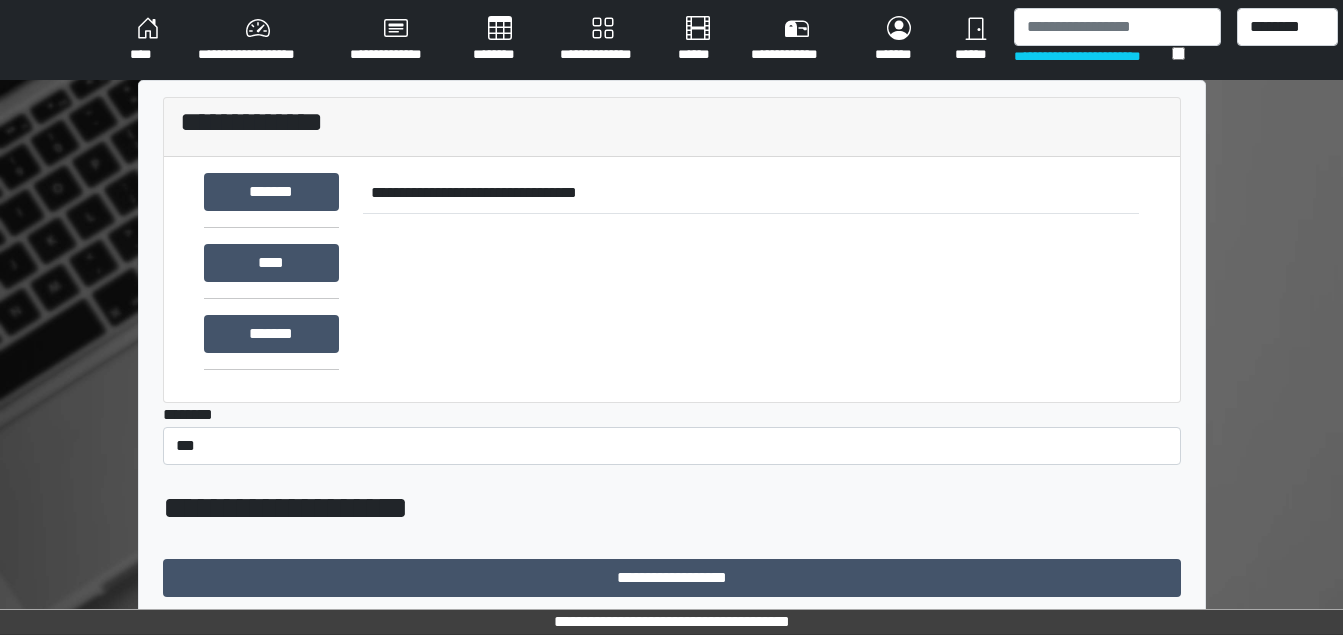 click on "****" at bounding box center [148, 40] 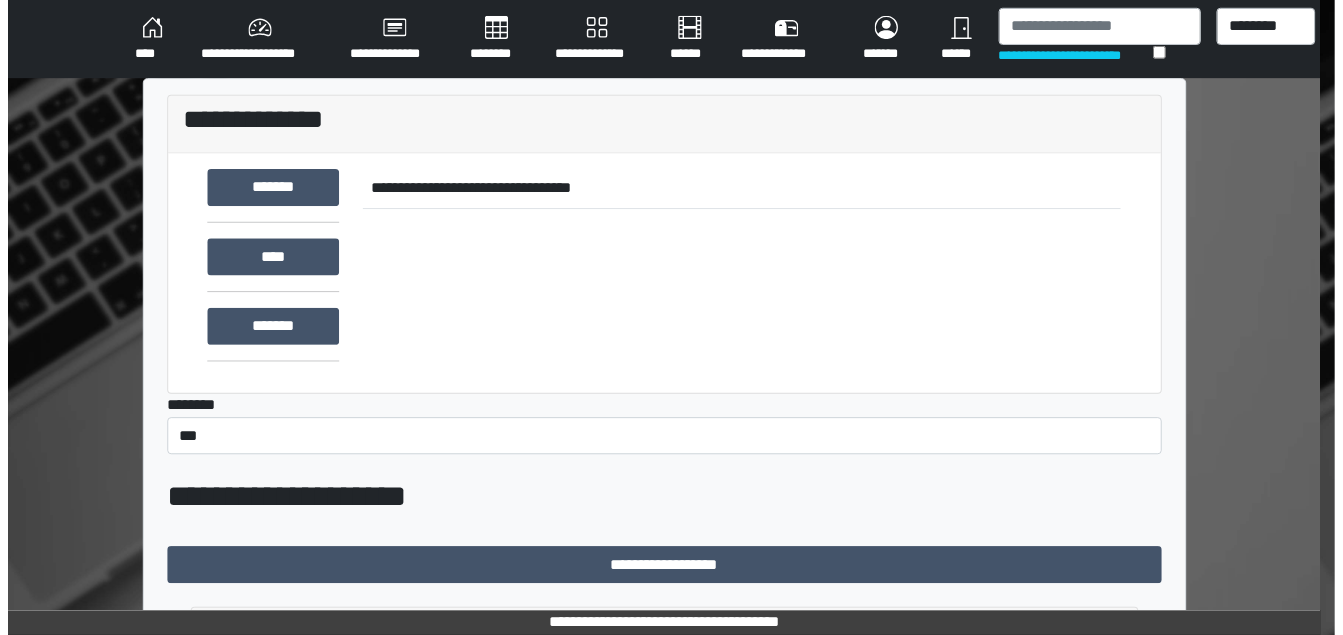 scroll, scrollTop: 0, scrollLeft: 0, axis: both 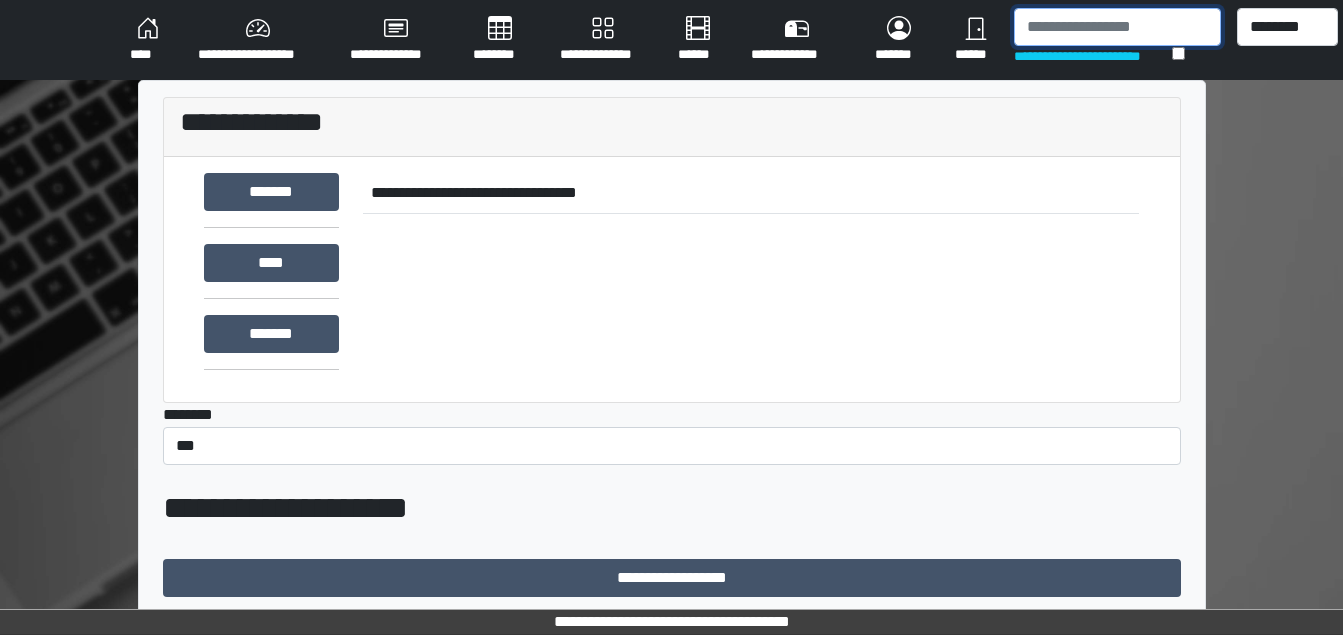 click at bounding box center (1117, 27) 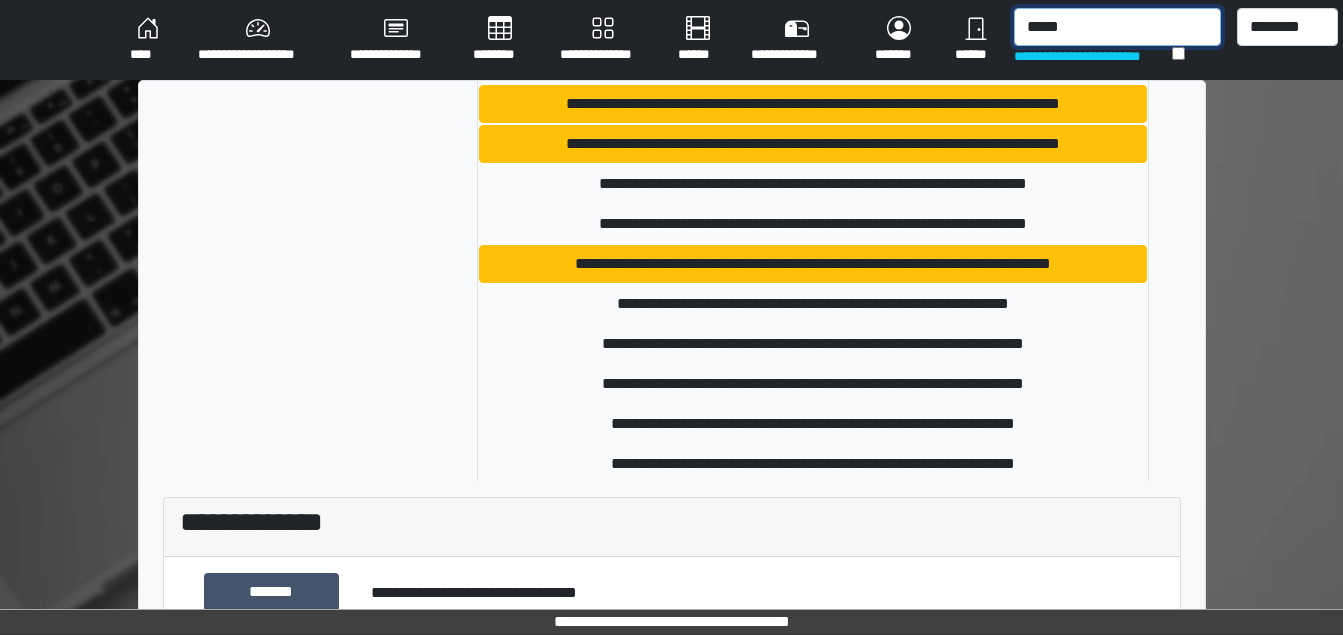 scroll, scrollTop: 400, scrollLeft: 0, axis: vertical 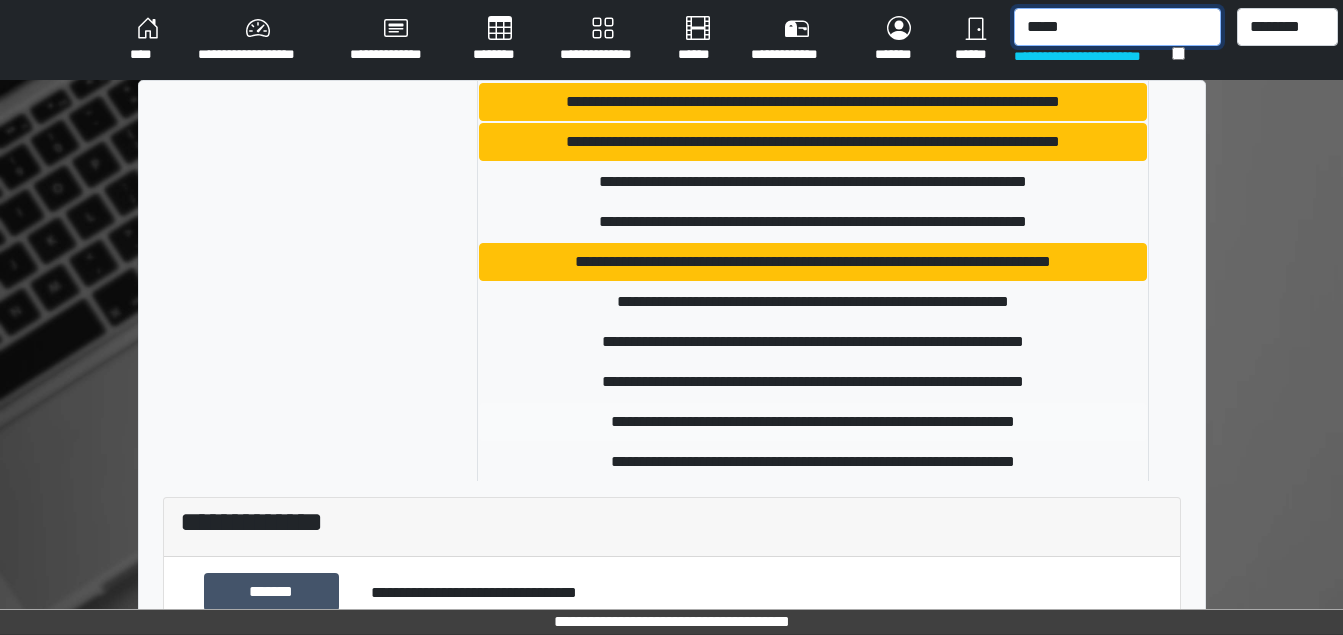type on "*****" 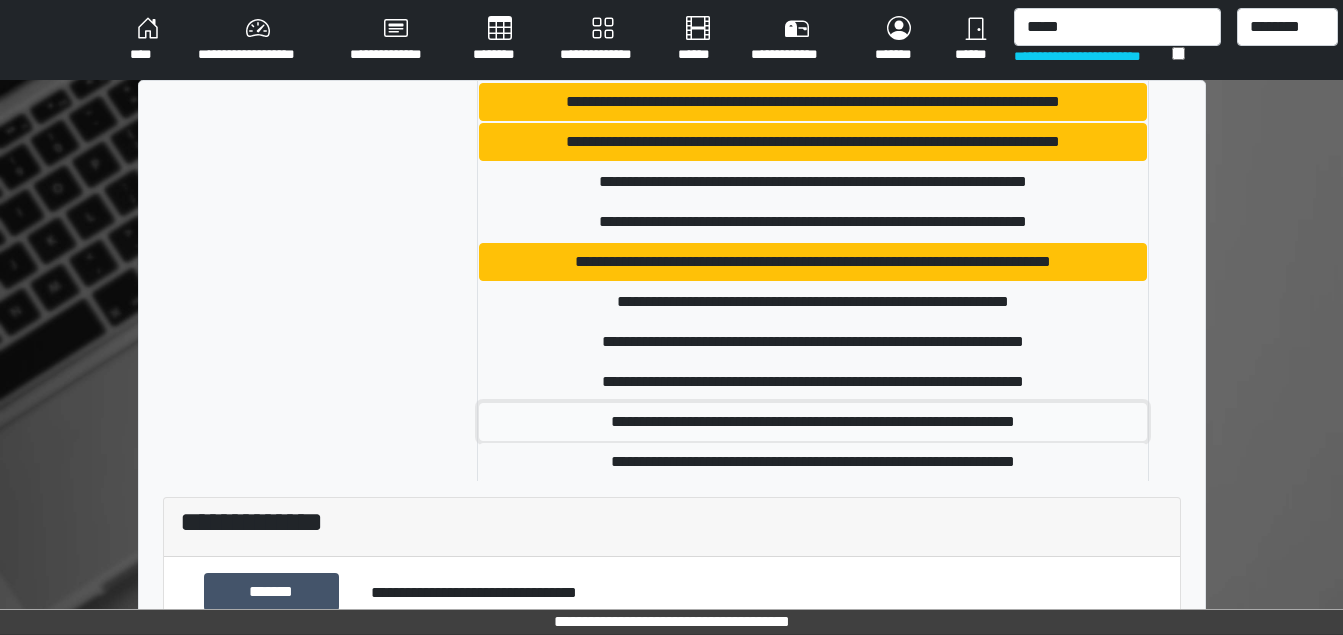 click on "**********" at bounding box center [813, 422] 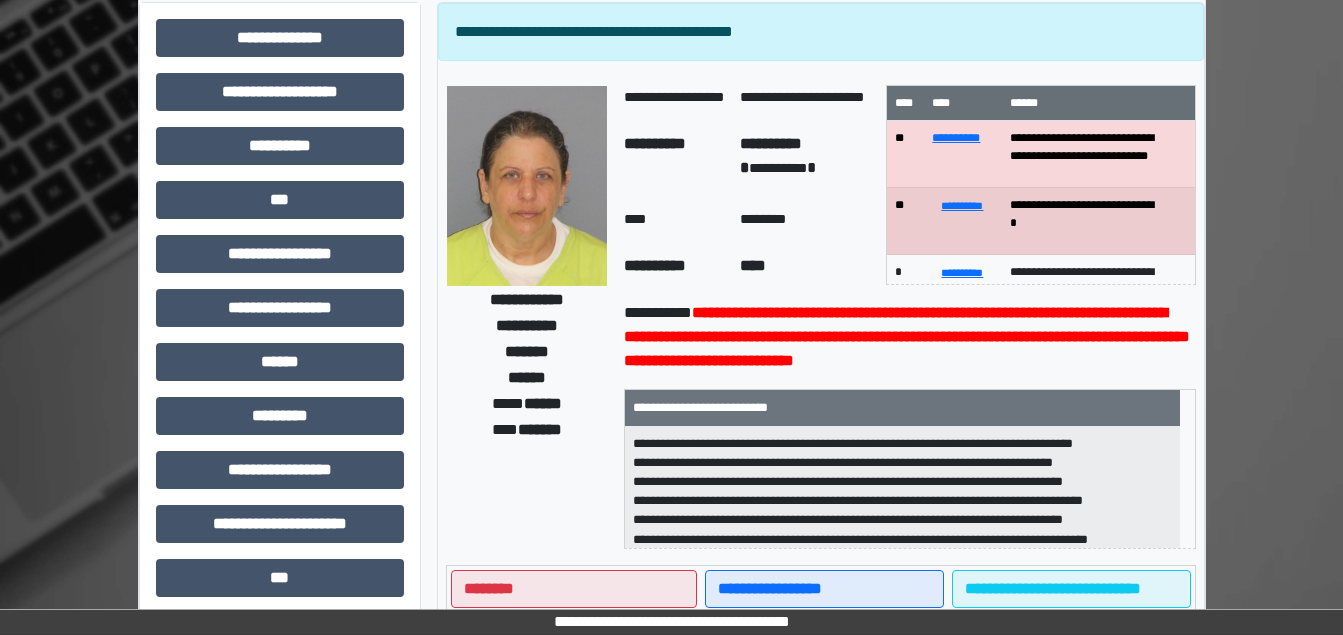 scroll, scrollTop: 100, scrollLeft: 0, axis: vertical 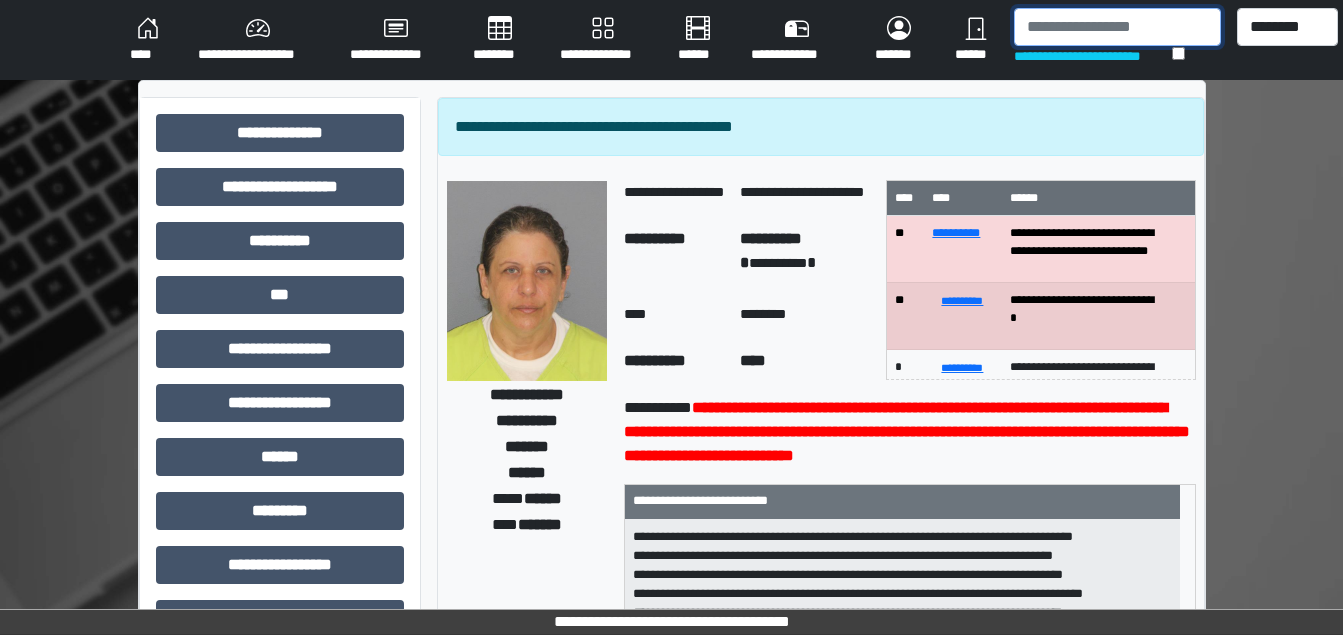click at bounding box center [1117, 27] 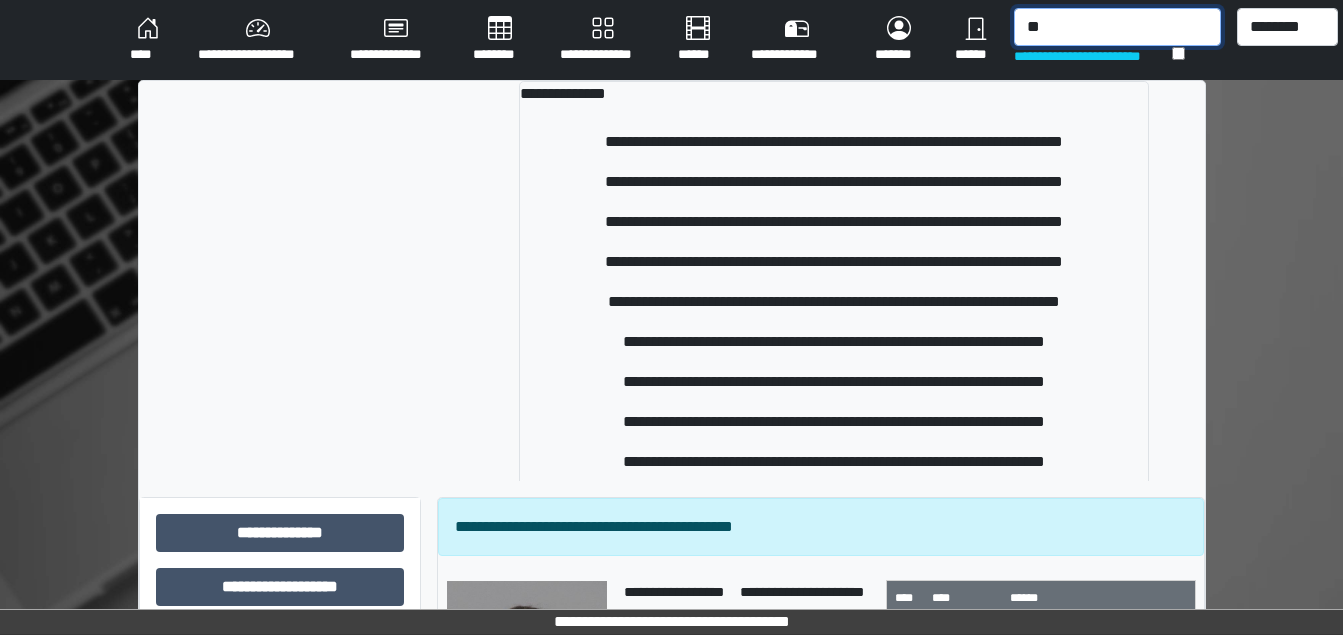 type on "*" 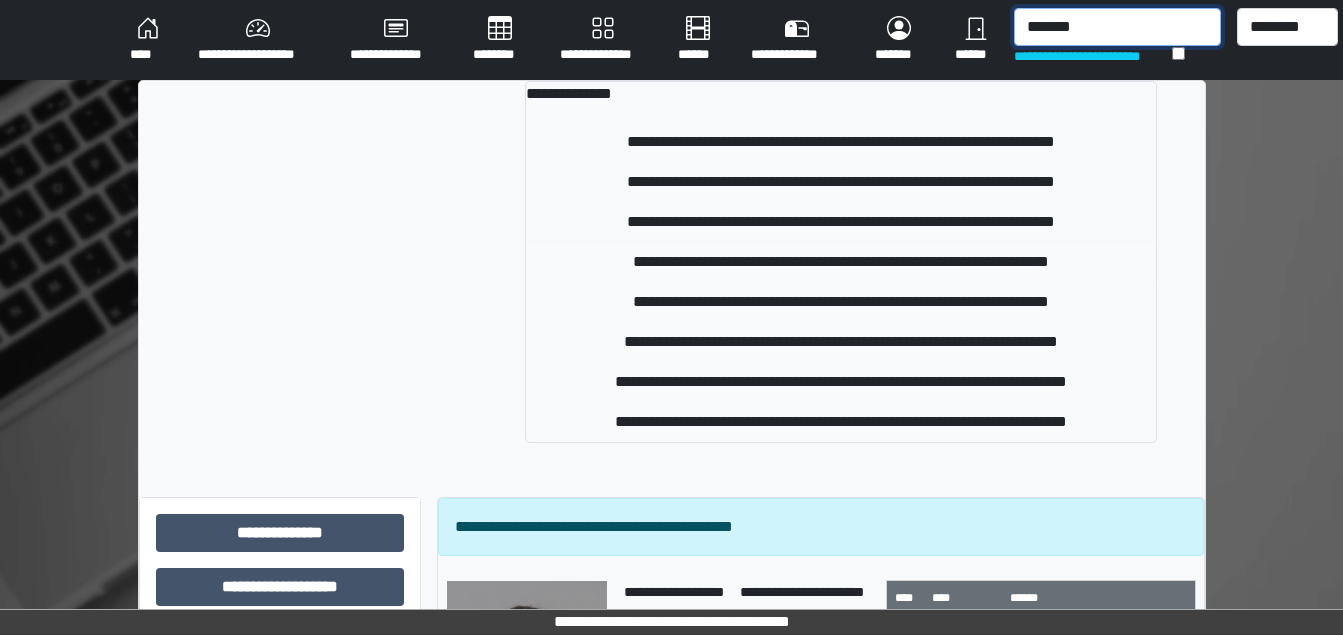 type on "*******" 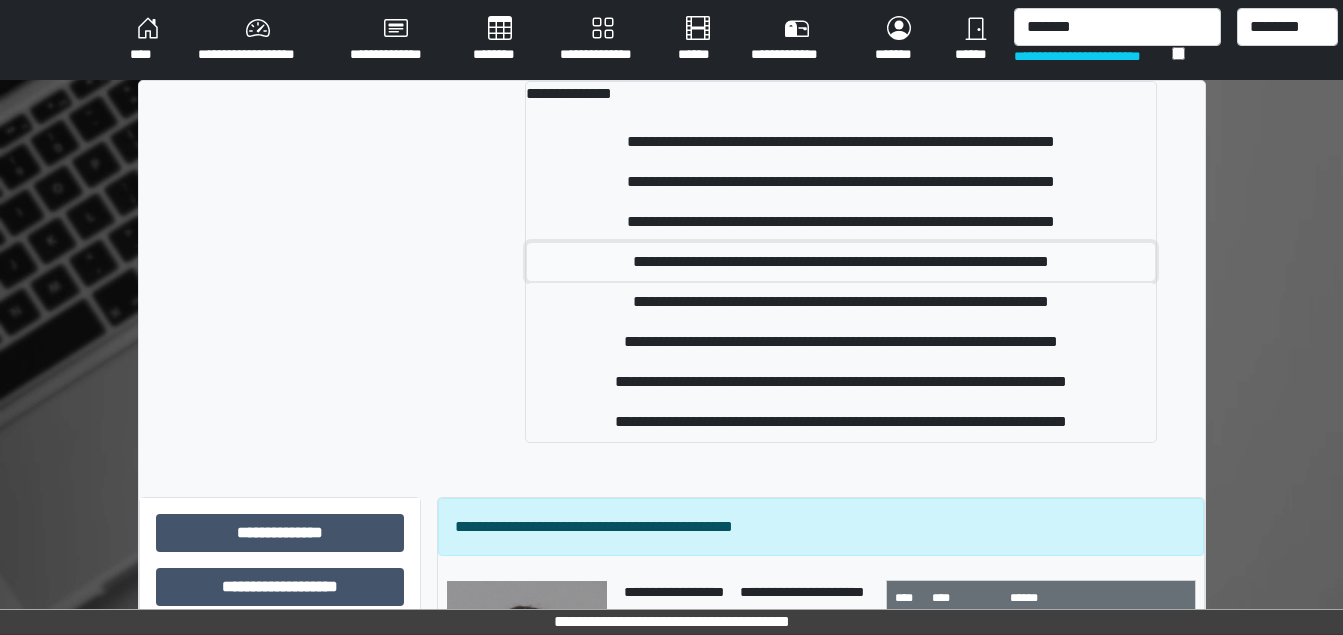 click on "**********" at bounding box center [841, 262] 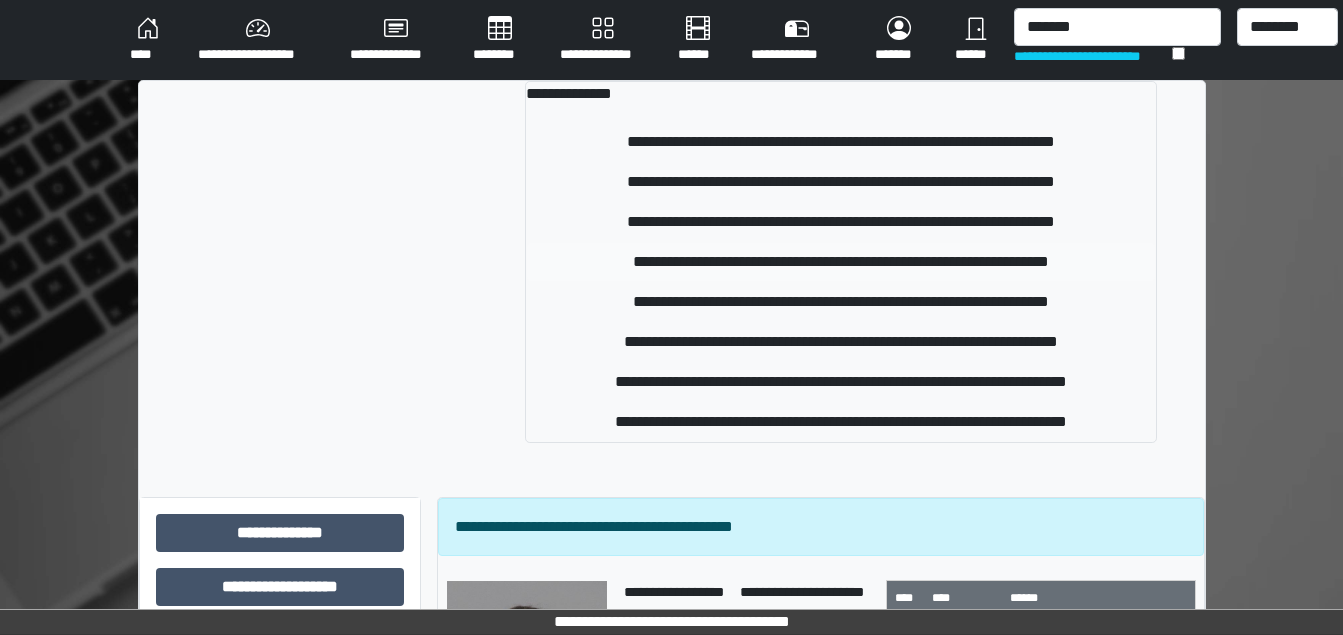type 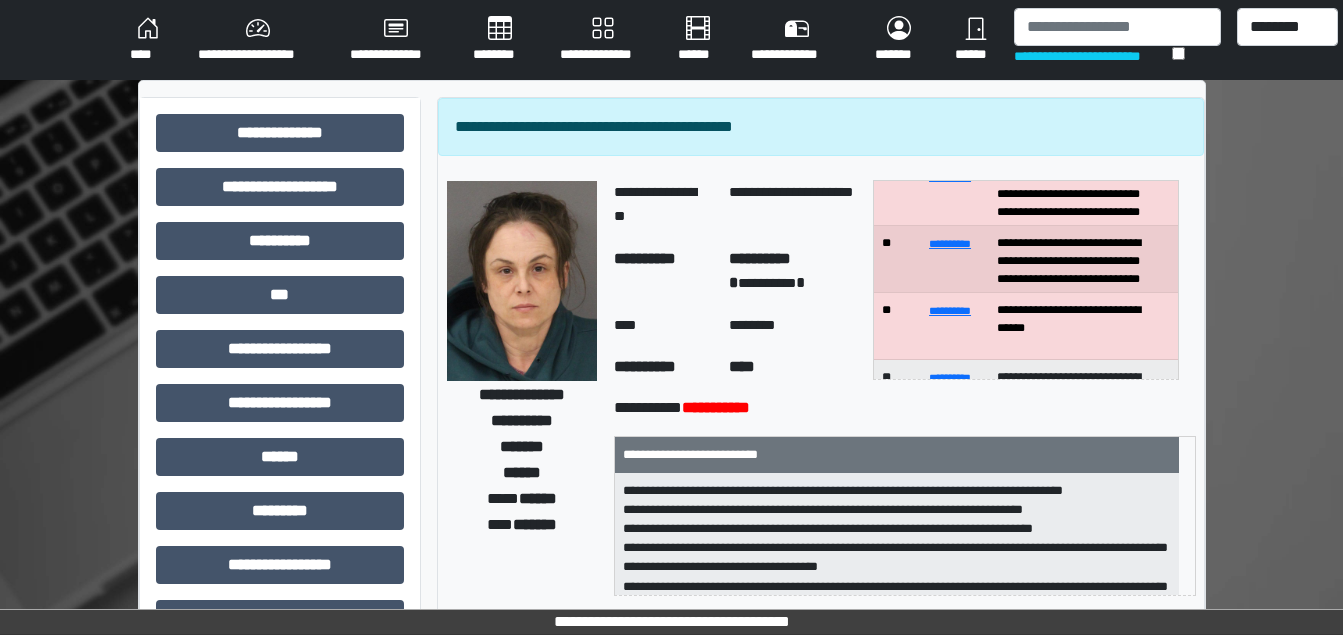 scroll, scrollTop: 200, scrollLeft: 0, axis: vertical 